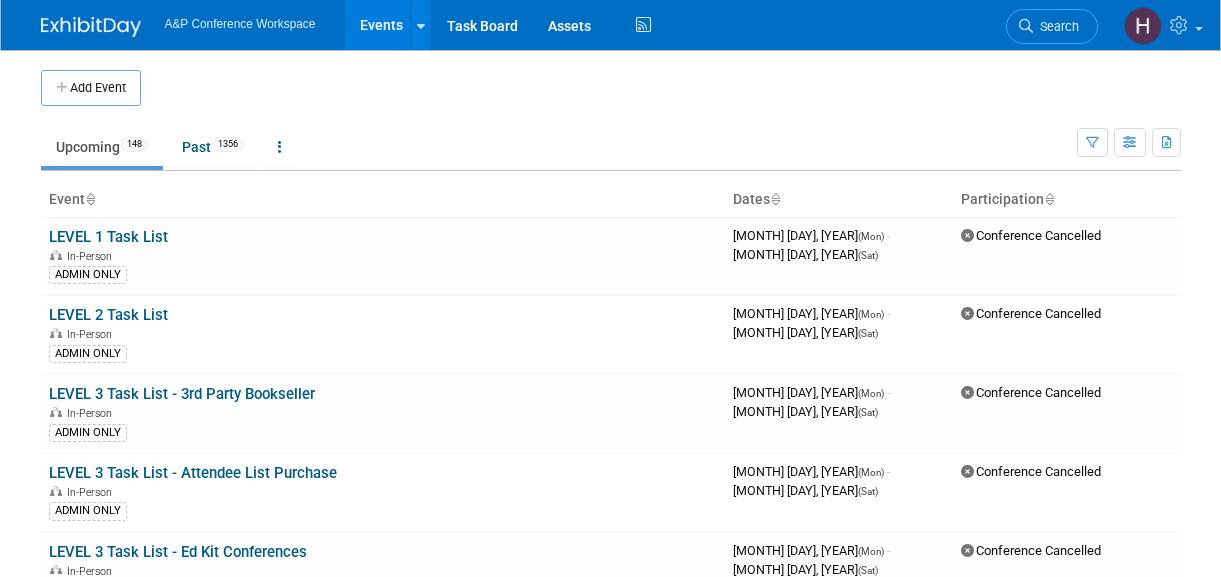 click on "Search" at bounding box center (1056, 26) 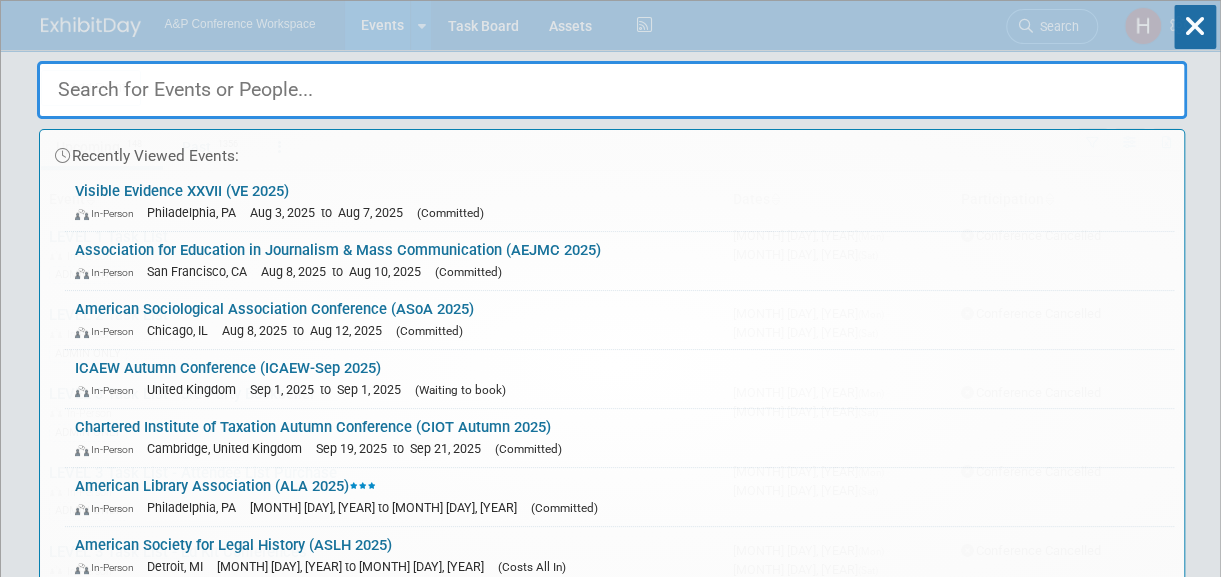 scroll, scrollTop: 0, scrollLeft: 0, axis: both 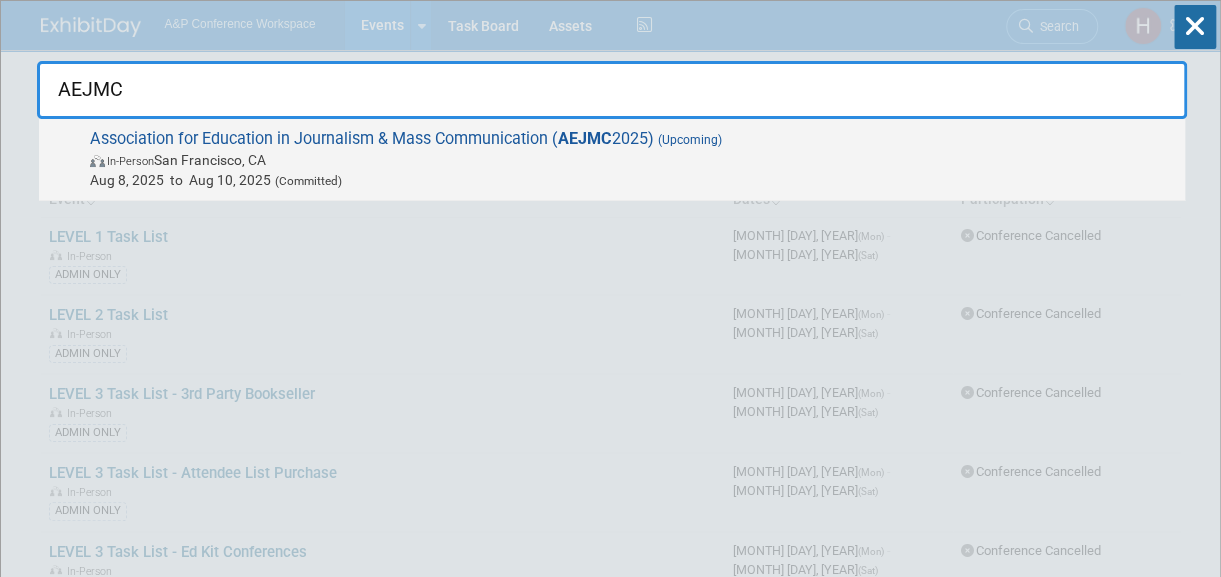 type on "AEJMC" 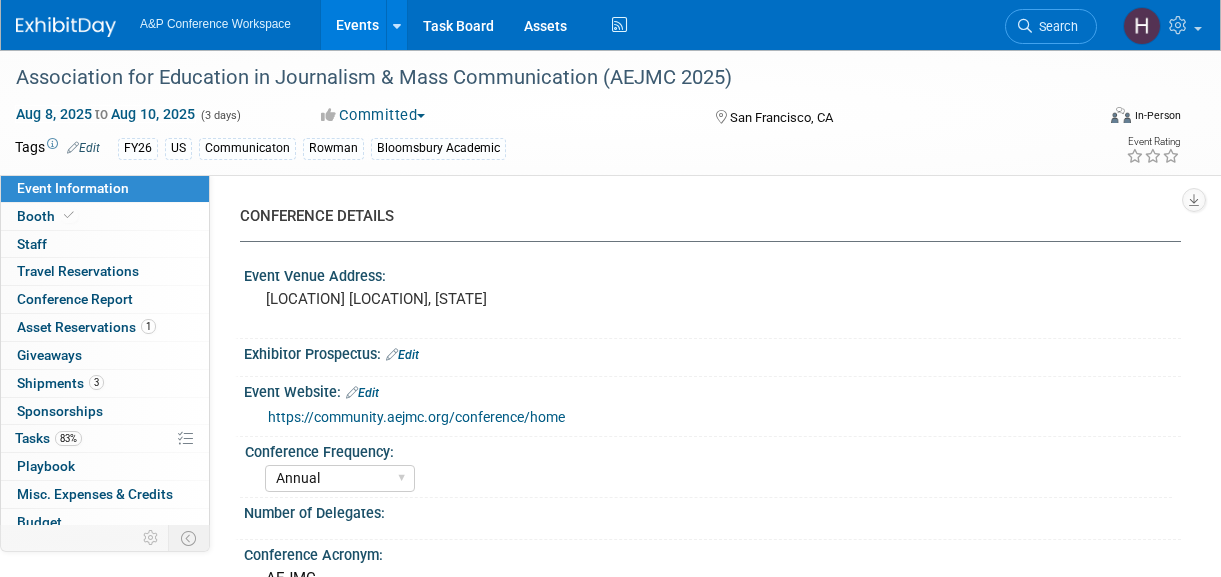 select on "Annual" 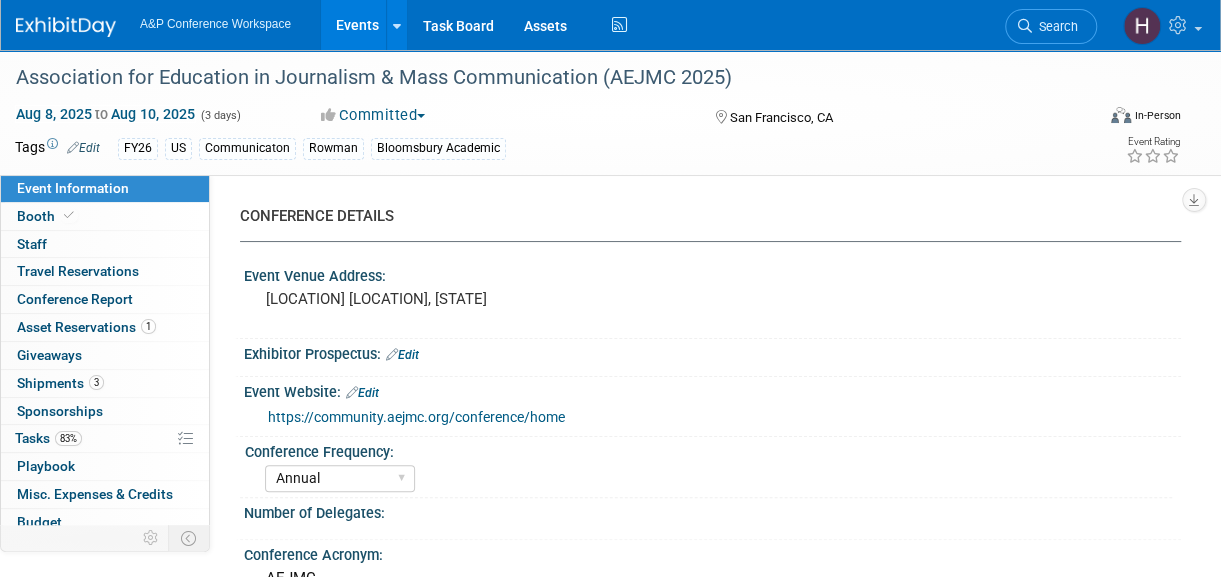 scroll, scrollTop: 0, scrollLeft: 0, axis: both 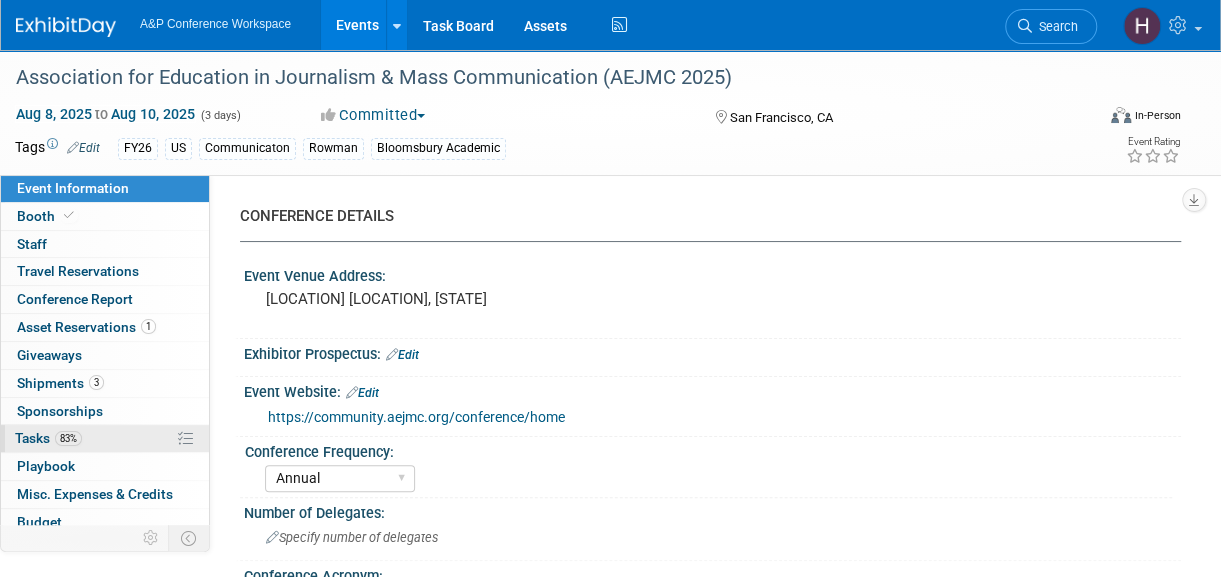 click on "Tasks 83%" at bounding box center (48, 438) 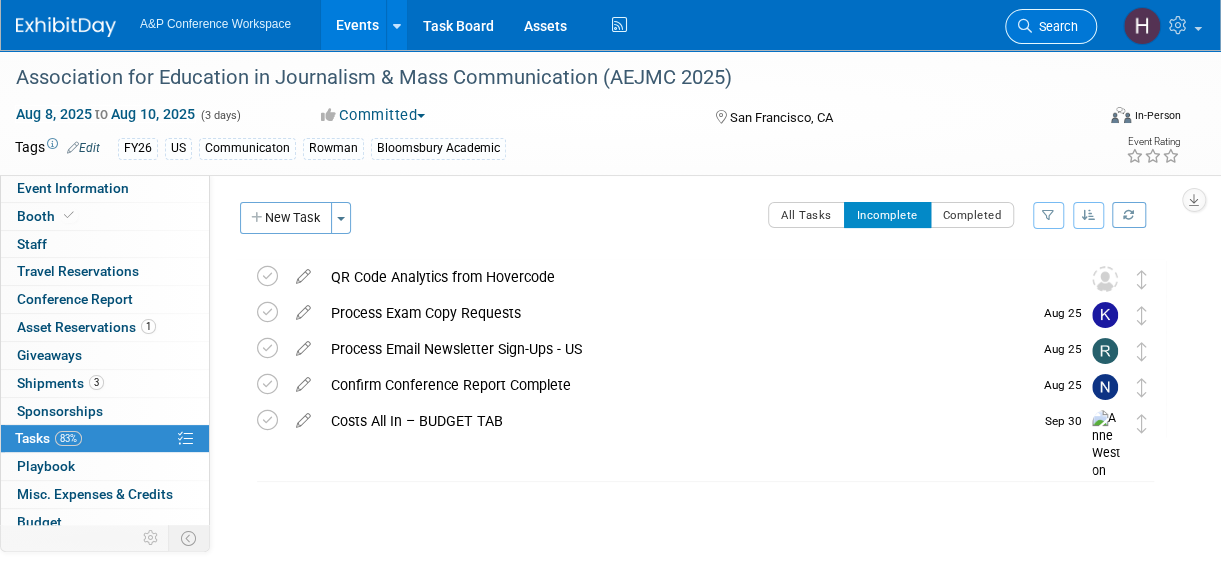 click on "Search" at bounding box center (1051, 26) 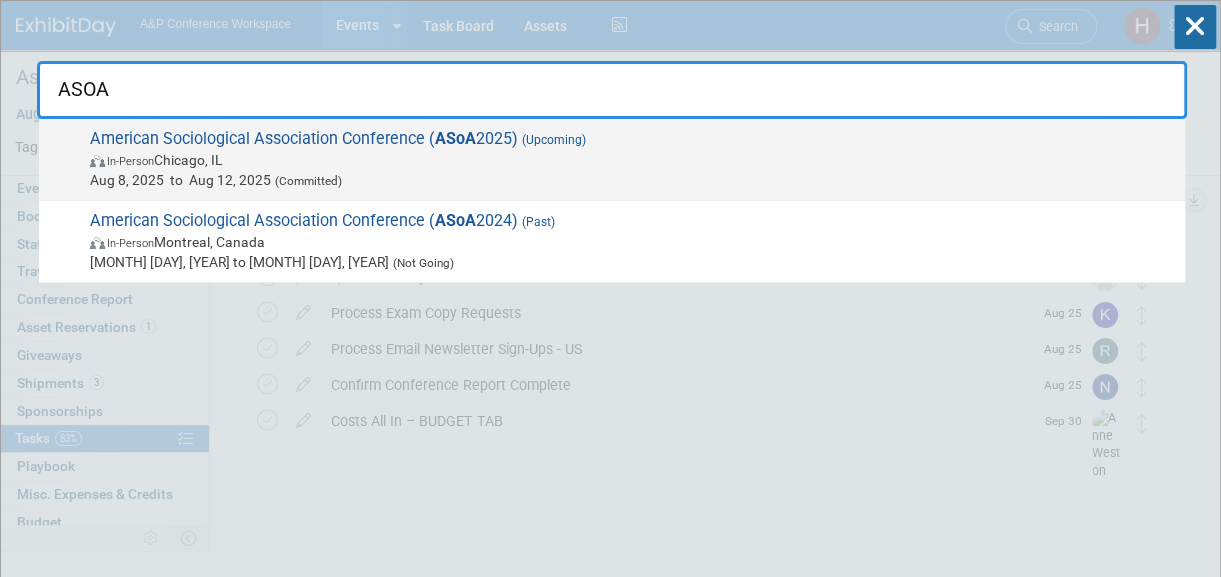 type on "ASOA" 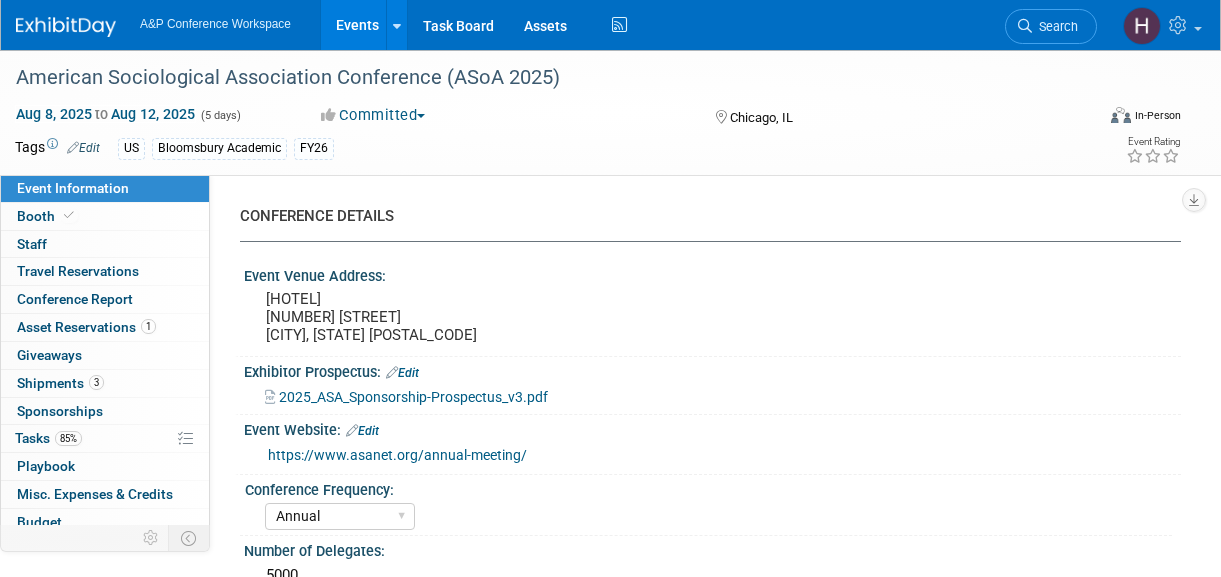 select on "Annual" 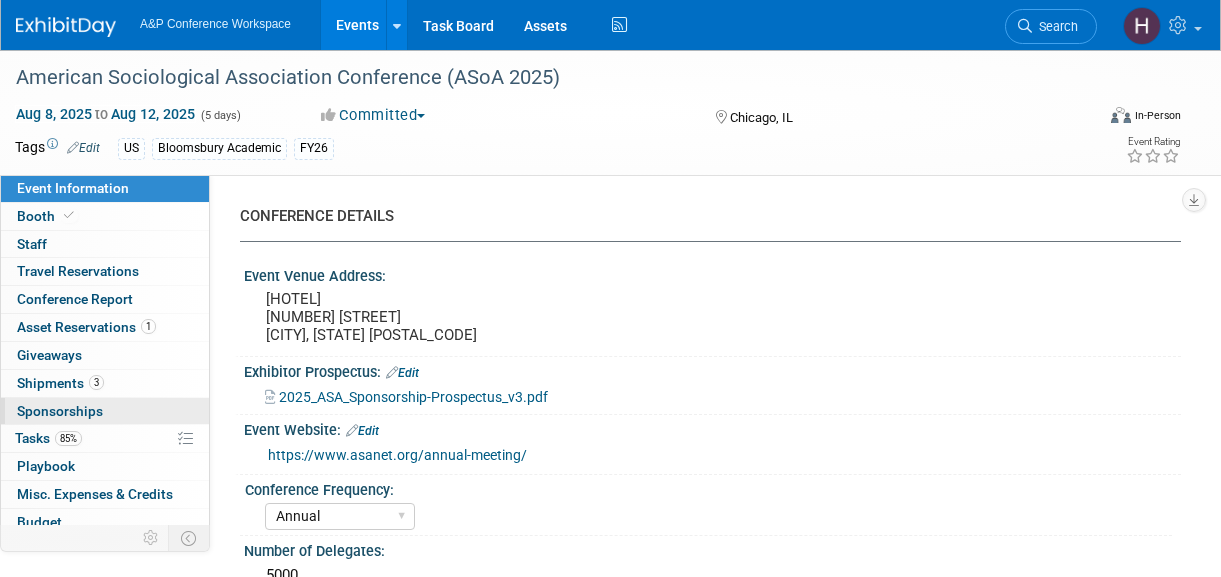 scroll, scrollTop: 0, scrollLeft: 0, axis: both 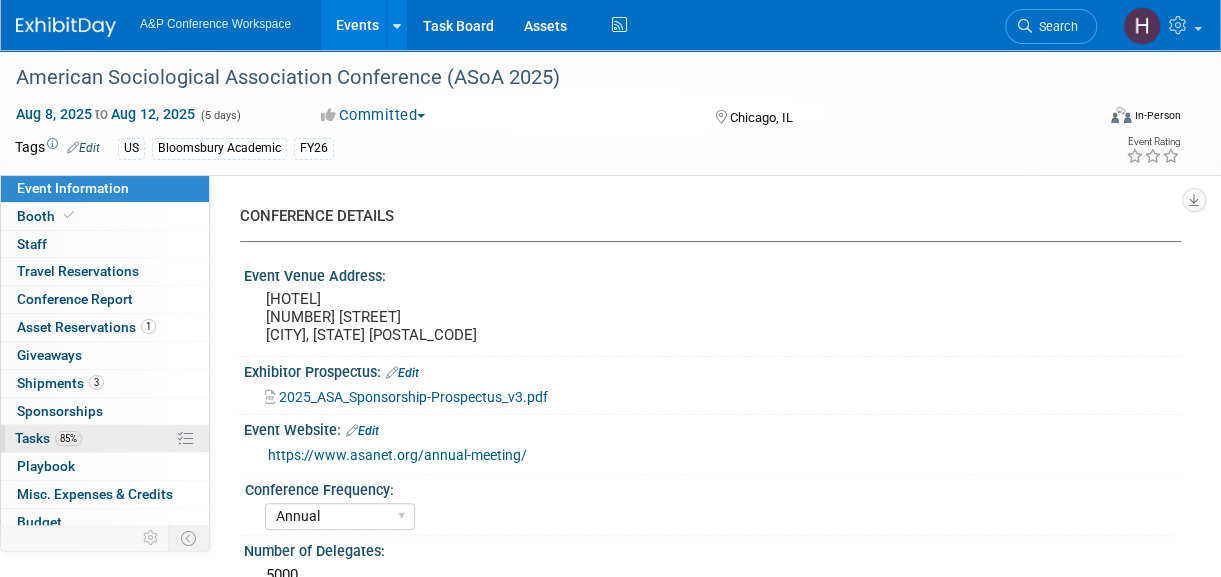 click on "85%
Tasks 85%" at bounding box center [105, 438] 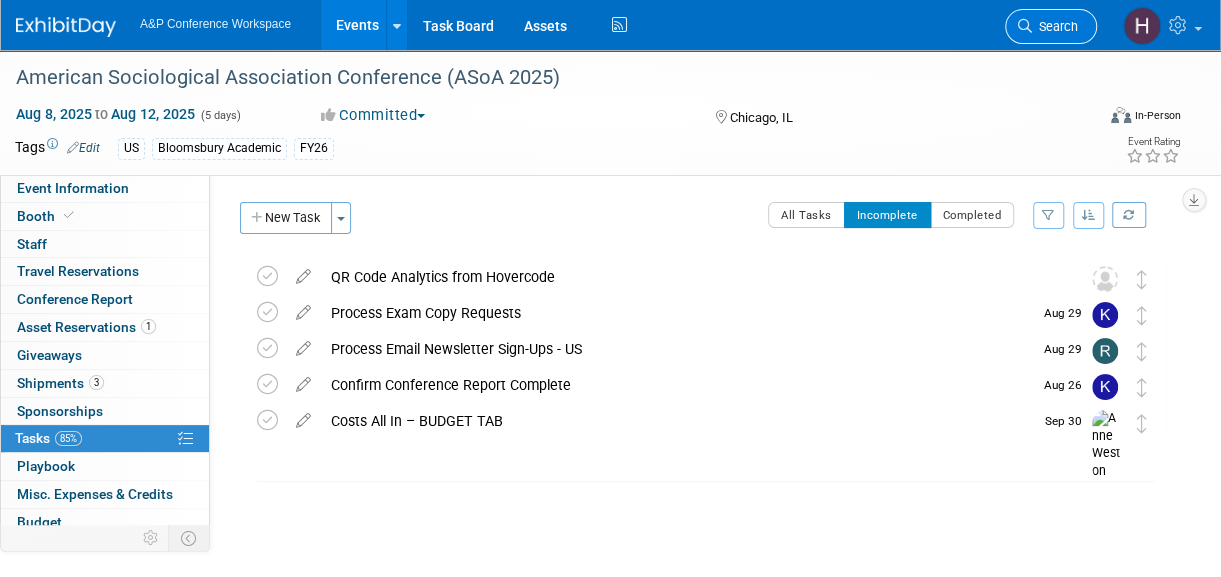 click on "Search" at bounding box center (1055, 26) 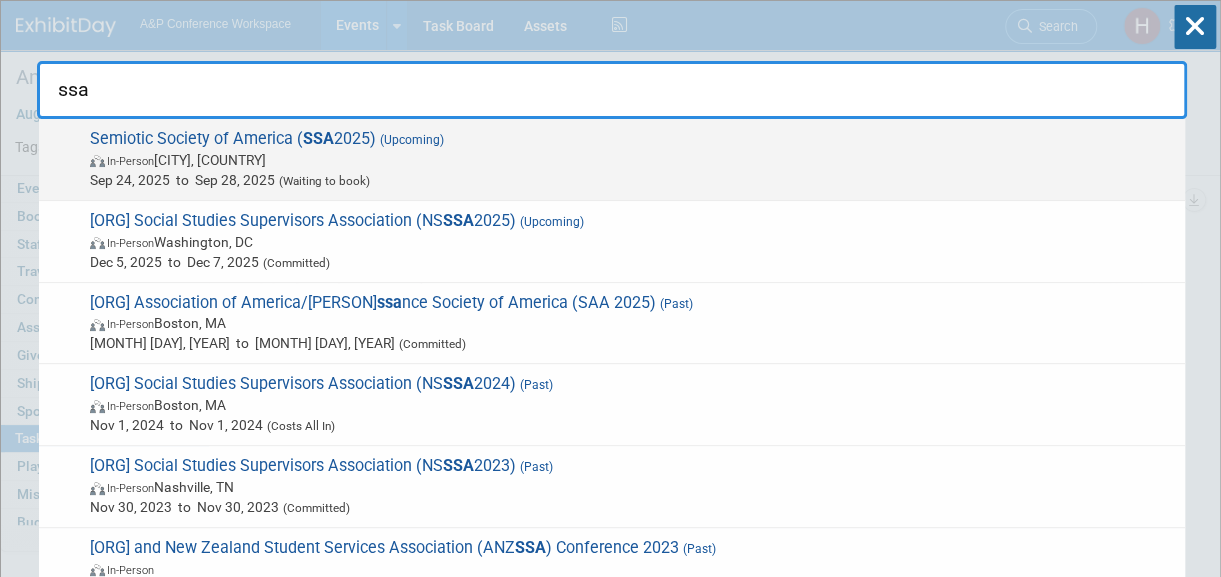 type on "ssa" 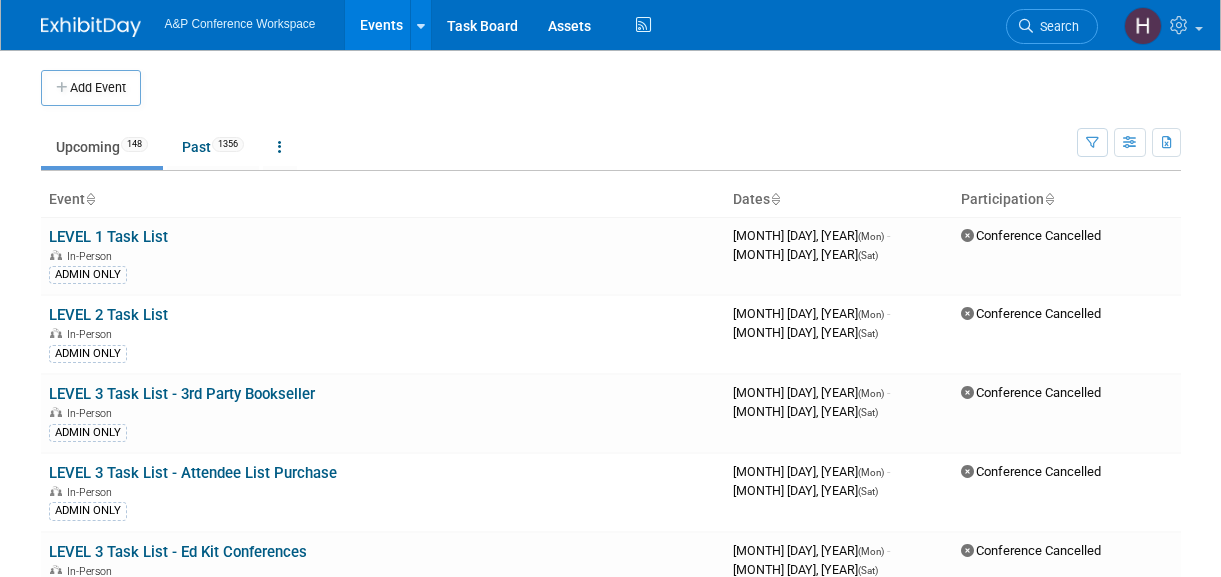 scroll, scrollTop: 0, scrollLeft: 0, axis: both 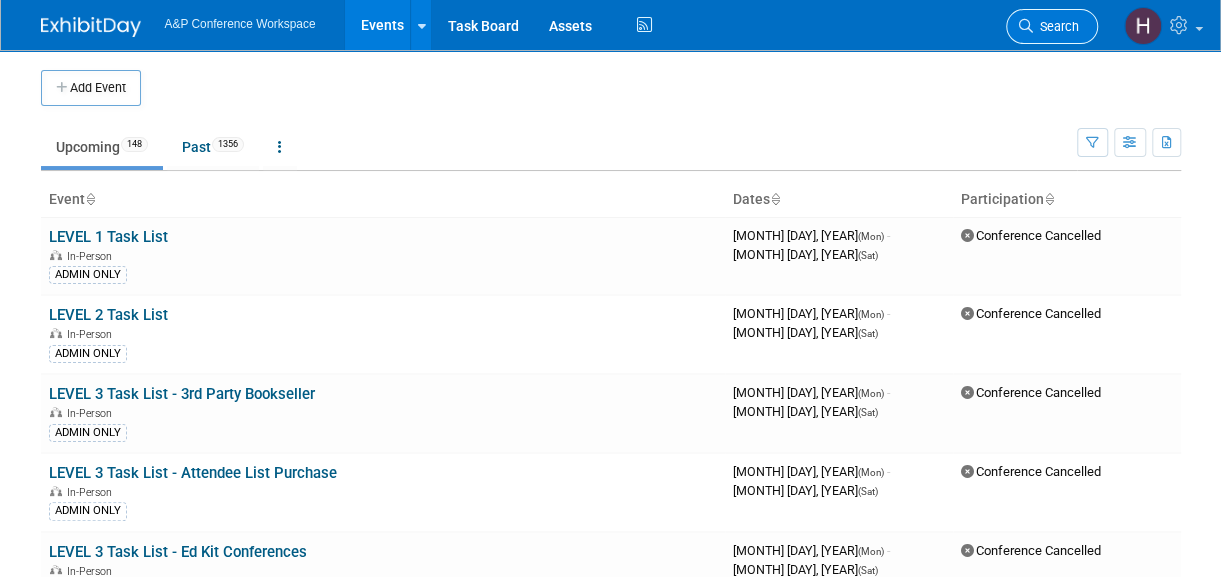 click on "Search" at bounding box center (1056, 26) 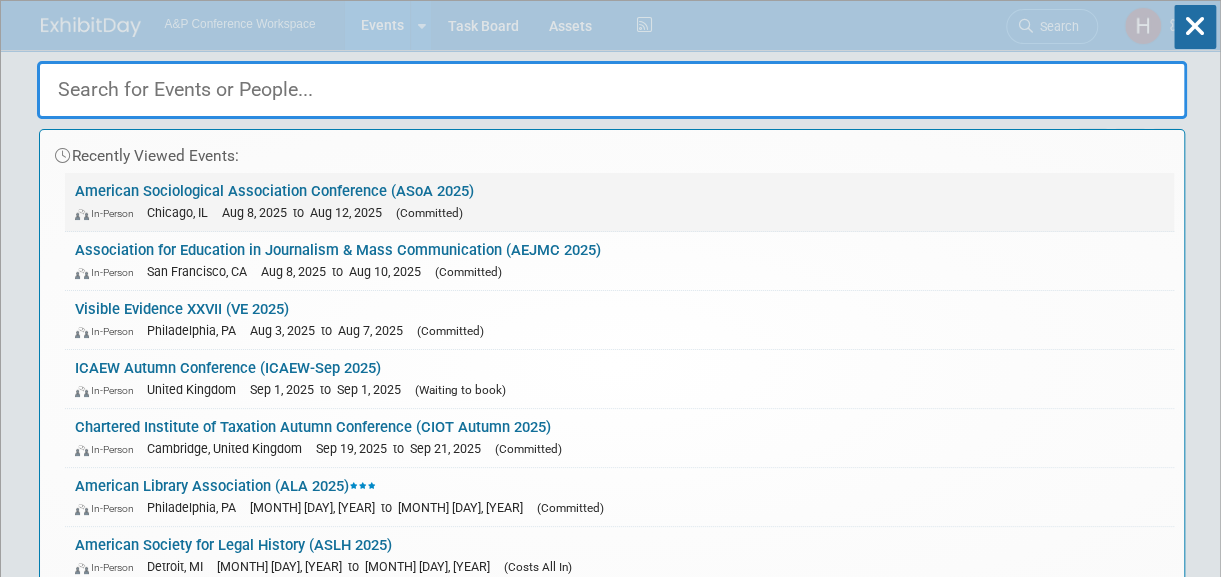 click on "In-Person
Chicago, IL
Aug 8, 2025  to  Aug 12, 2025
(Committed)" at bounding box center [619, 212] 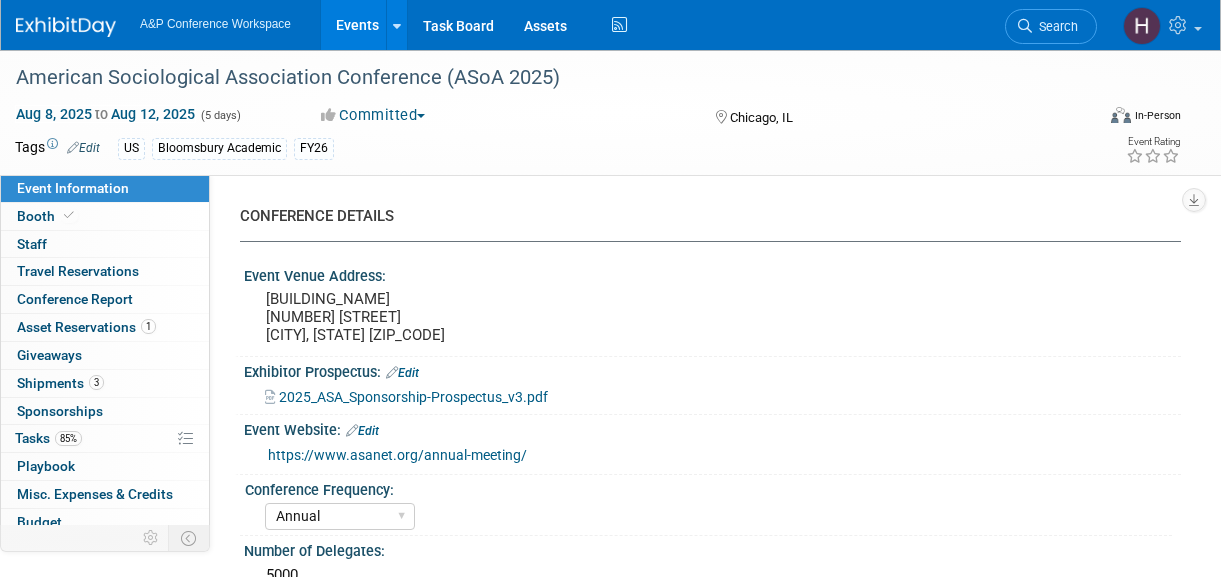 select on "Annual" 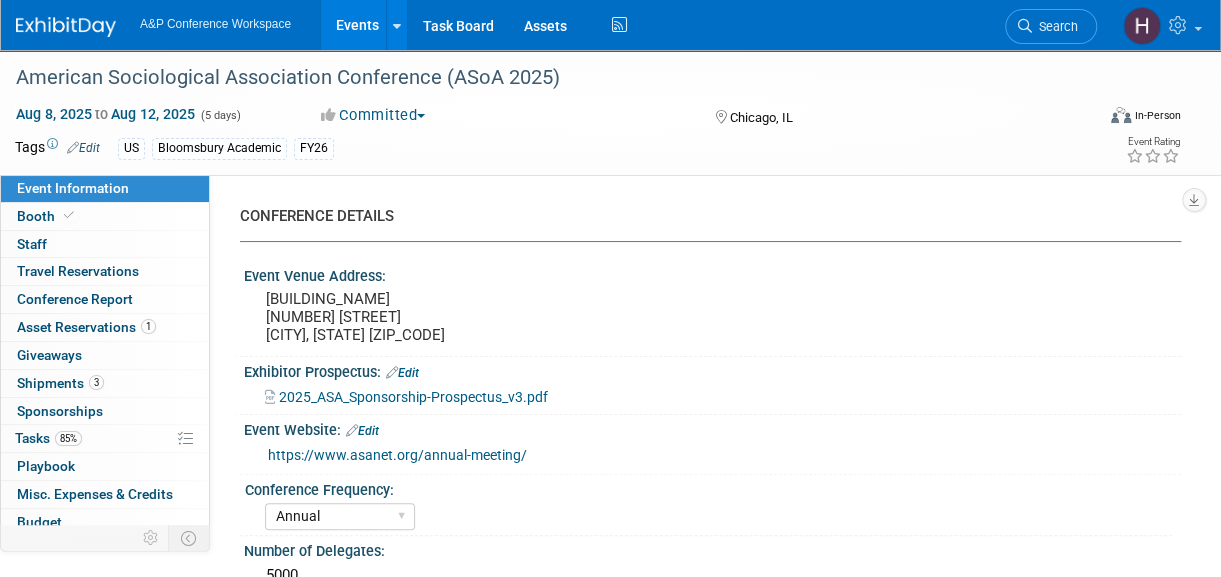 scroll, scrollTop: 0, scrollLeft: 0, axis: both 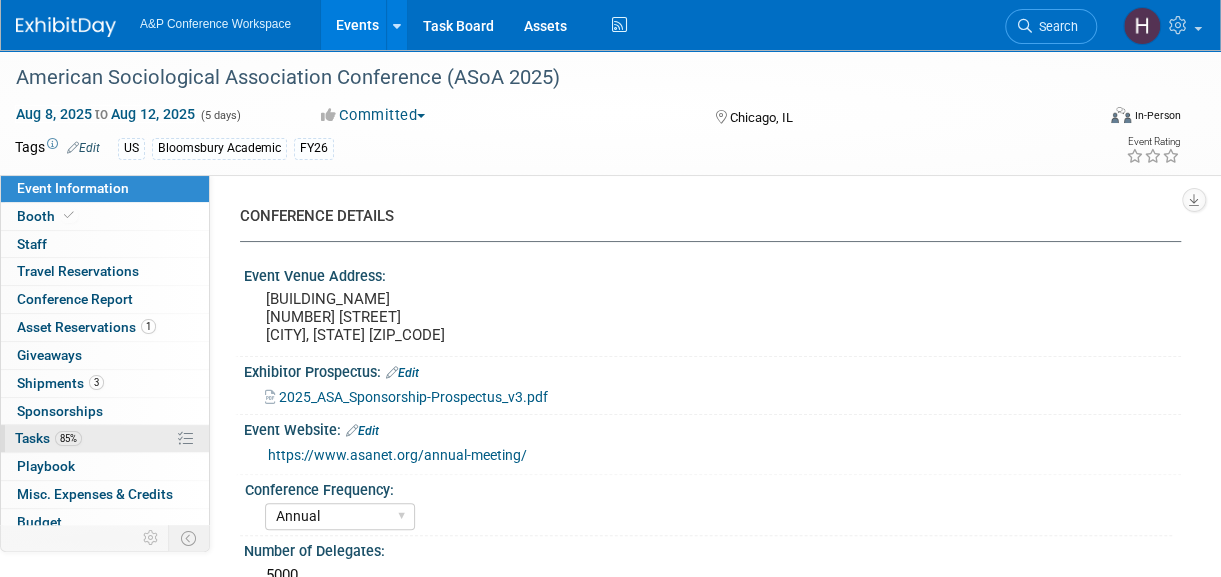 click on "85%
Tasks 85%" at bounding box center (105, 438) 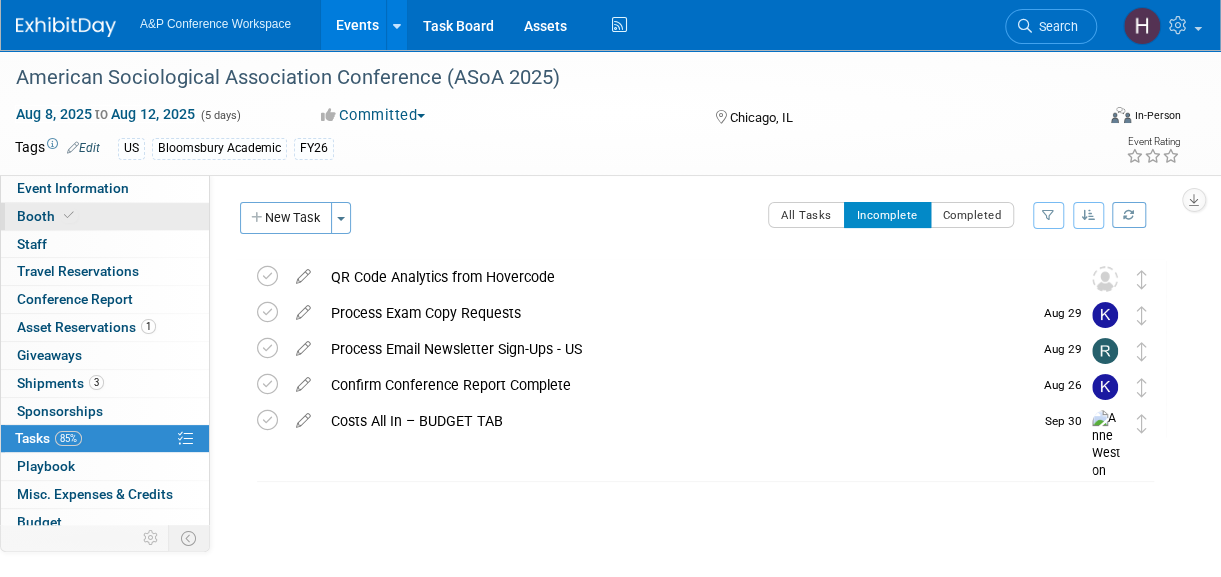 click on "Booth" at bounding box center [47, 216] 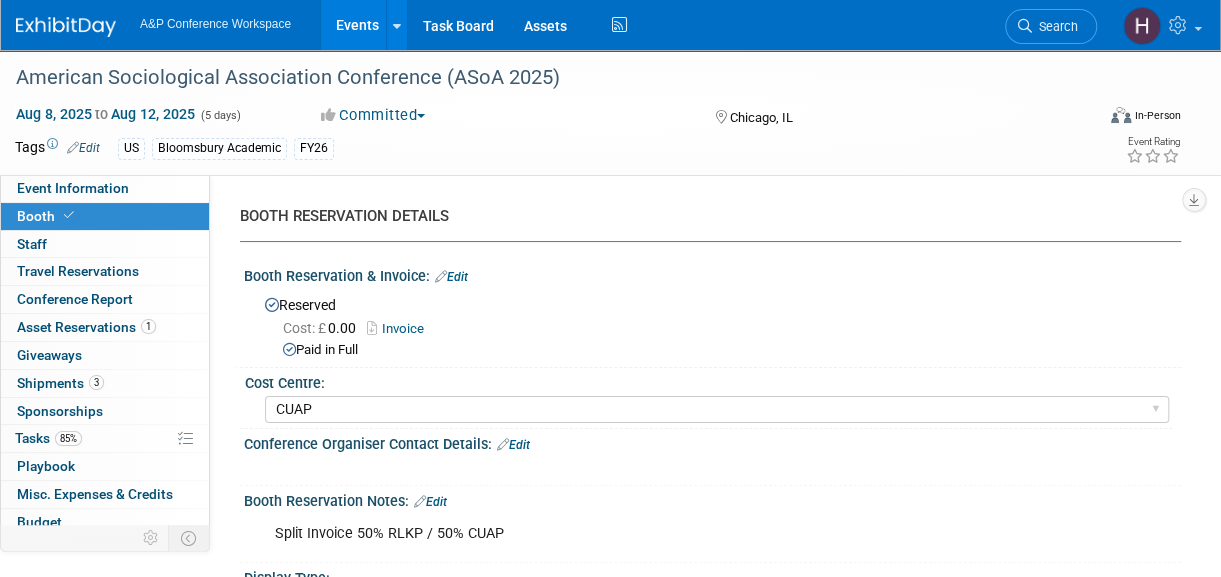 click on "[ORGANIZATION_NAME] Conference ([ACRONYM] [YEAR])
Aug [DATE], [YEAR]  to  Aug [DATE], [YEAR]
([DURATION])
Aug [DATE], [YEAR] to Aug [DATE], [YEAR]
Committed
Committed
Considering
Not Going
Conference Cancelled
Conference Postponed
Waiting to book
Booking Made by Editor
Costs All In
[CITY], [STATE]
Virtual
In-Person
Hybrid
<img src="https://www.exhibitday.com/Images/Format-Virtual.png" style="width: 22px; height: 18px; margin-top: 2px; margin-bottom: 2px; margin-left: 2px; filter: Grayscale(70%); opacity: 0.9;" />   Virtual
<img src="https://www.exhibitday.com/Images/Format-InPerson.png" style="width: 22px; height: 18px; margin-top: 2px; margin-bottom: 2px; margin-left: 2px; filter: Grayscale(70%); opacity: 0.9;" />   In-Person
Tags
Edit
US
Bloomsbury Academic
FY26
Event Rating" at bounding box center (610, 112) 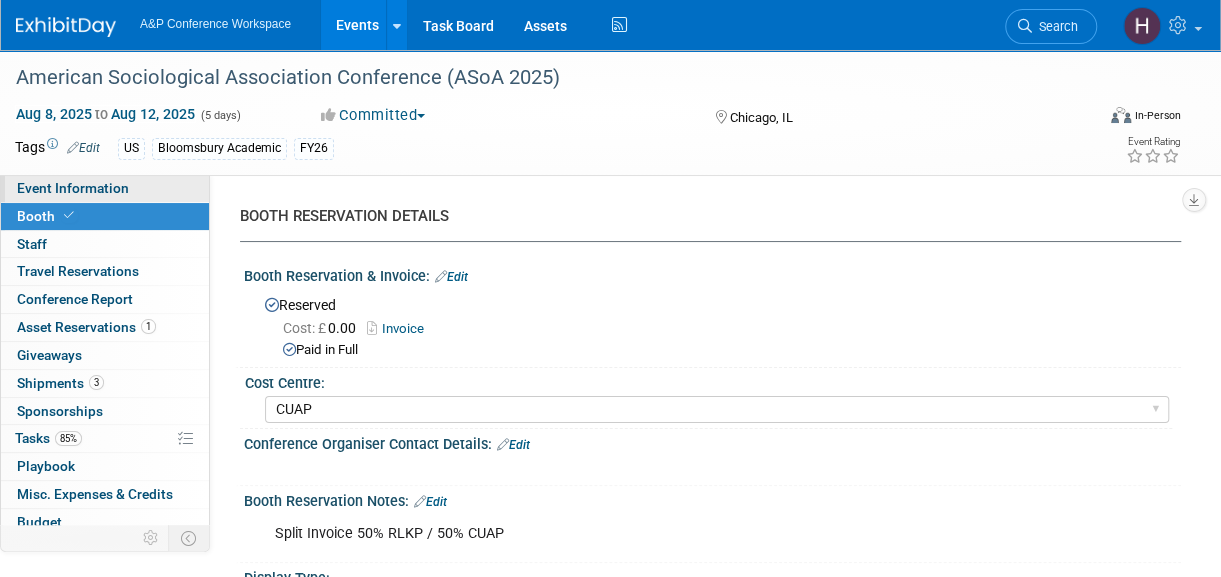 click on "Event Information" at bounding box center [105, 188] 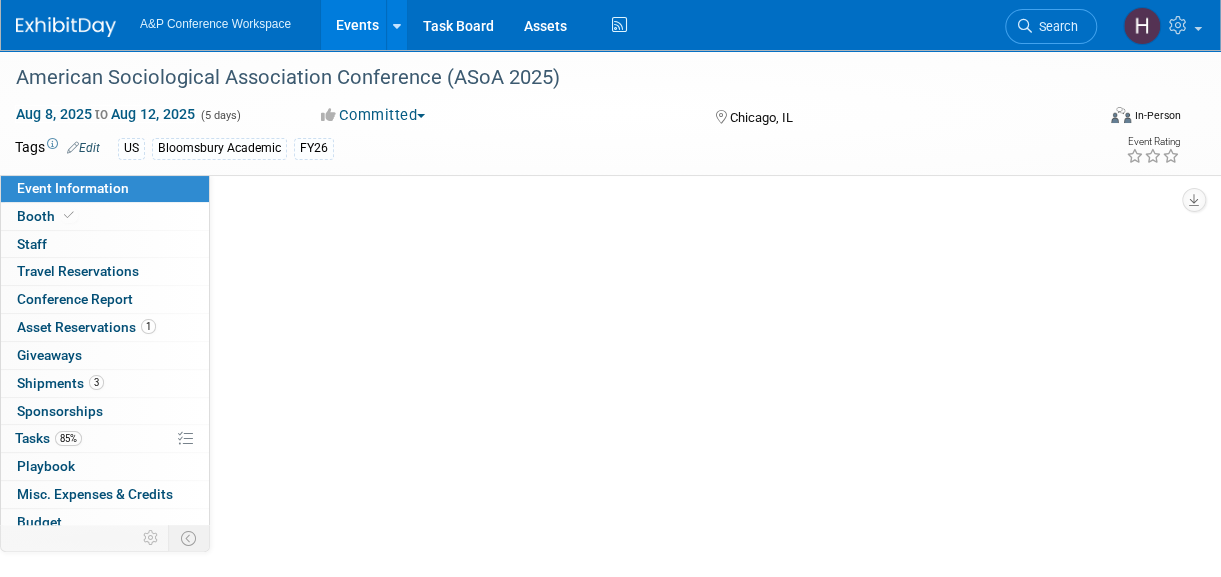 select on "Annual" 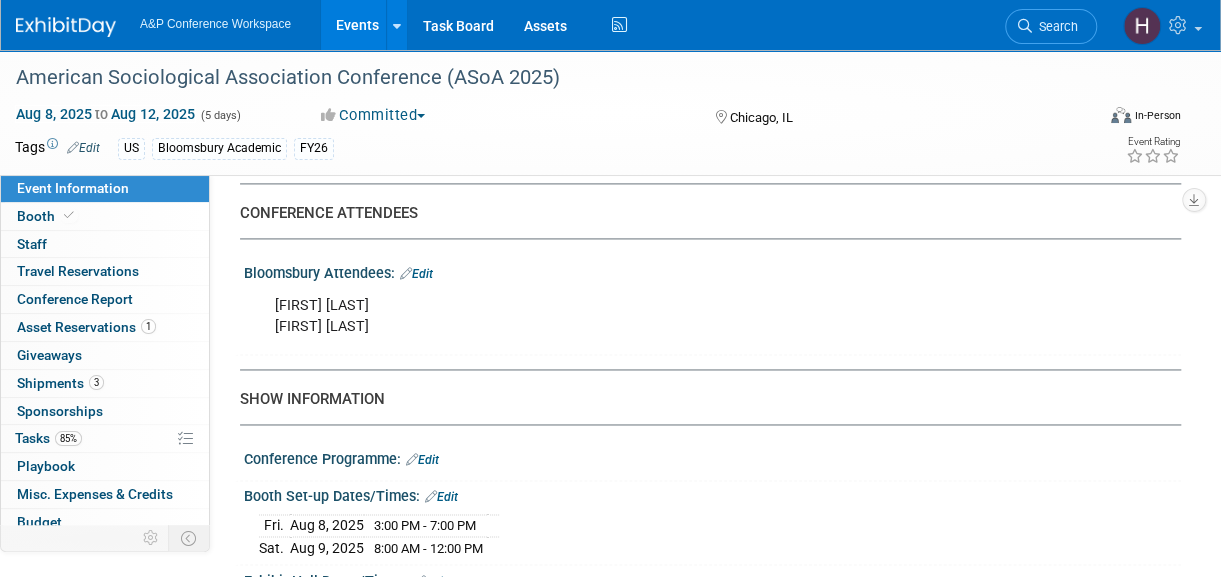 scroll, scrollTop: 1303, scrollLeft: 0, axis: vertical 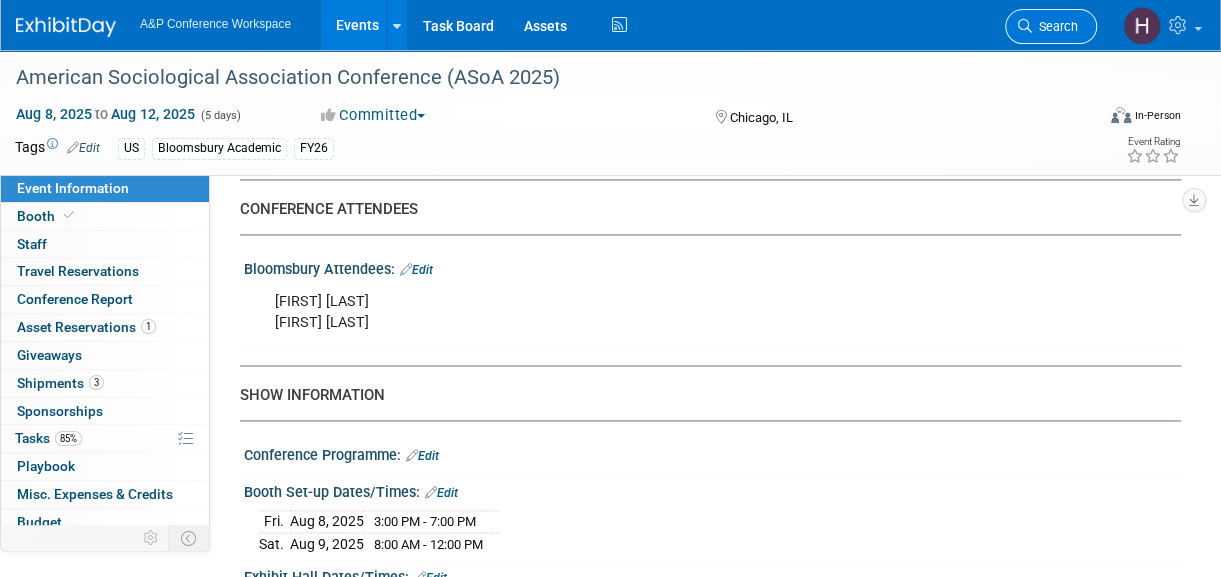 click on "Search" at bounding box center [1055, 26] 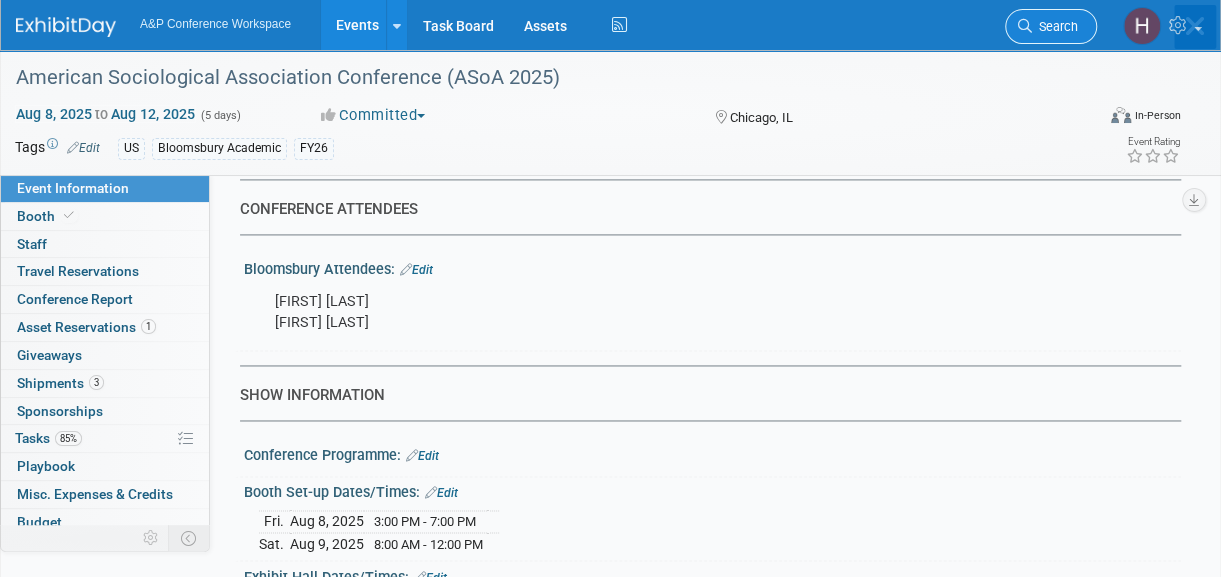 scroll, scrollTop: 0, scrollLeft: 0, axis: both 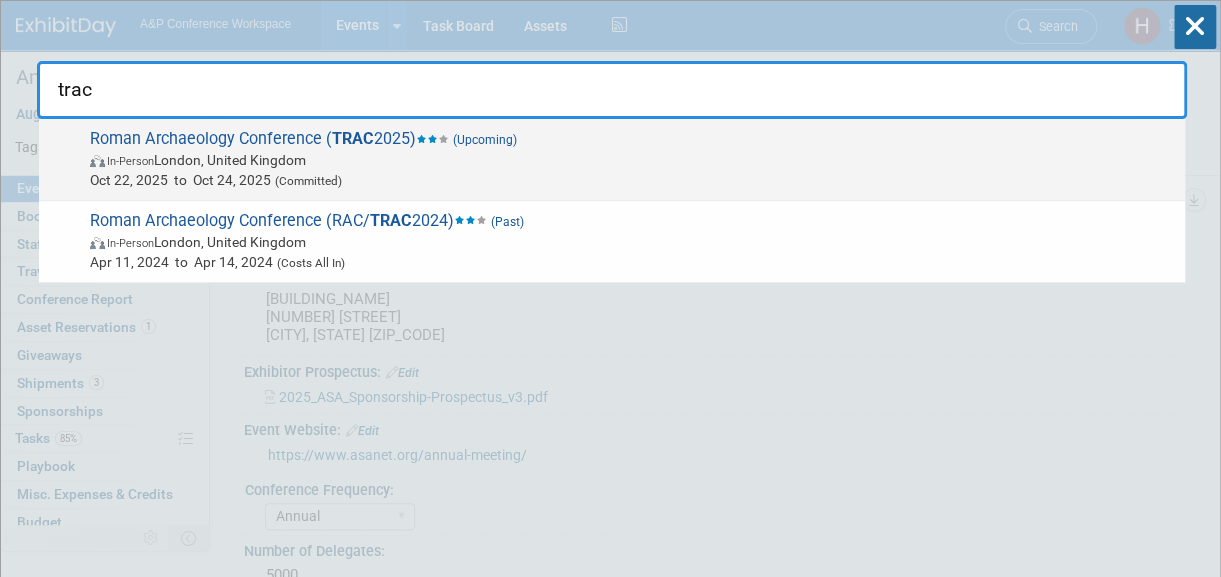 type on "trac" 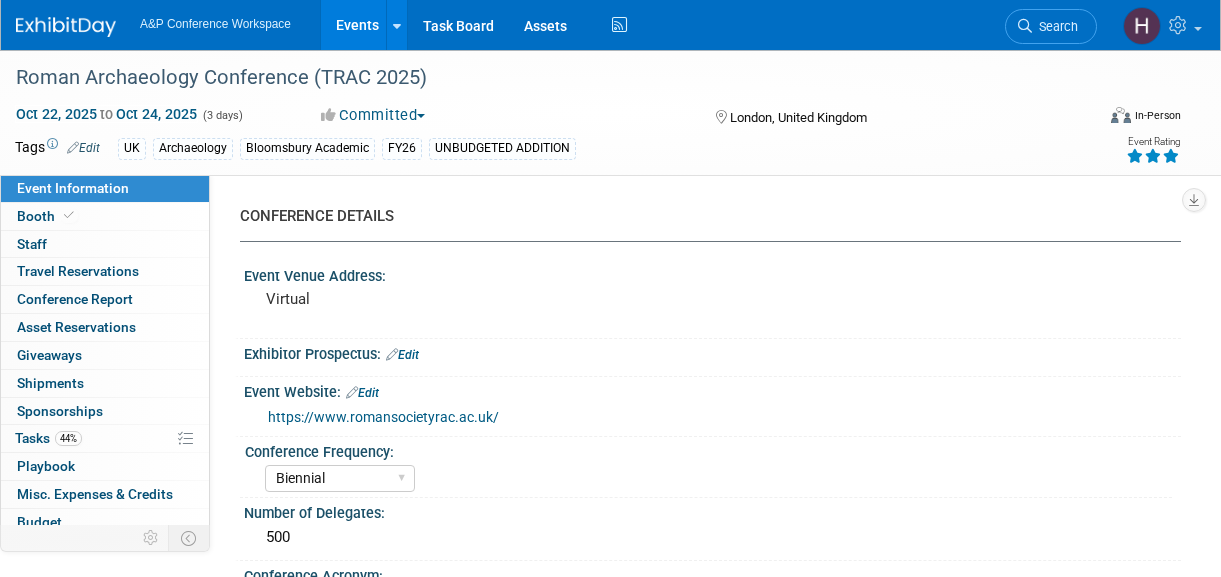select on "Biennial" 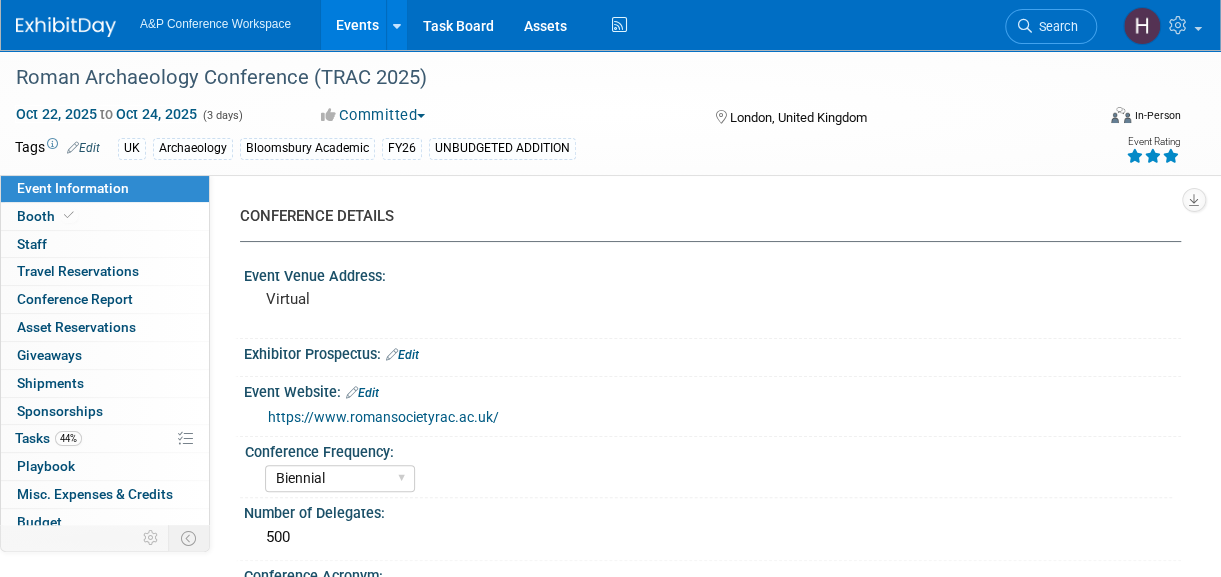 scroll, scrollTop: 0, scrollLeft: 0, axis: both 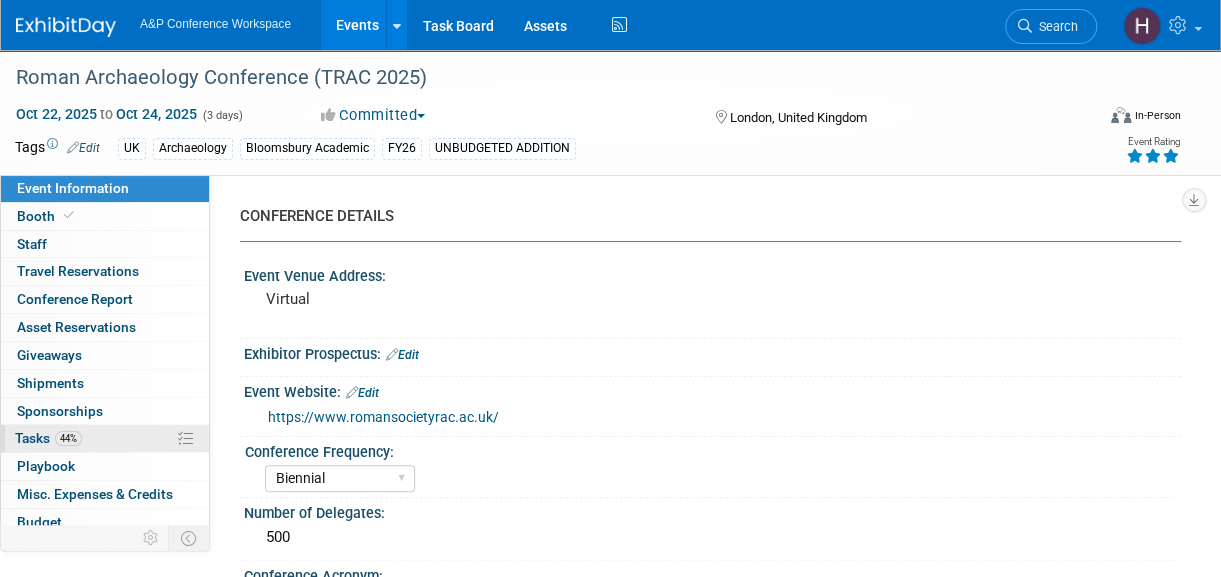 click on "Tasks 44%" at bounding box center [48, 438] 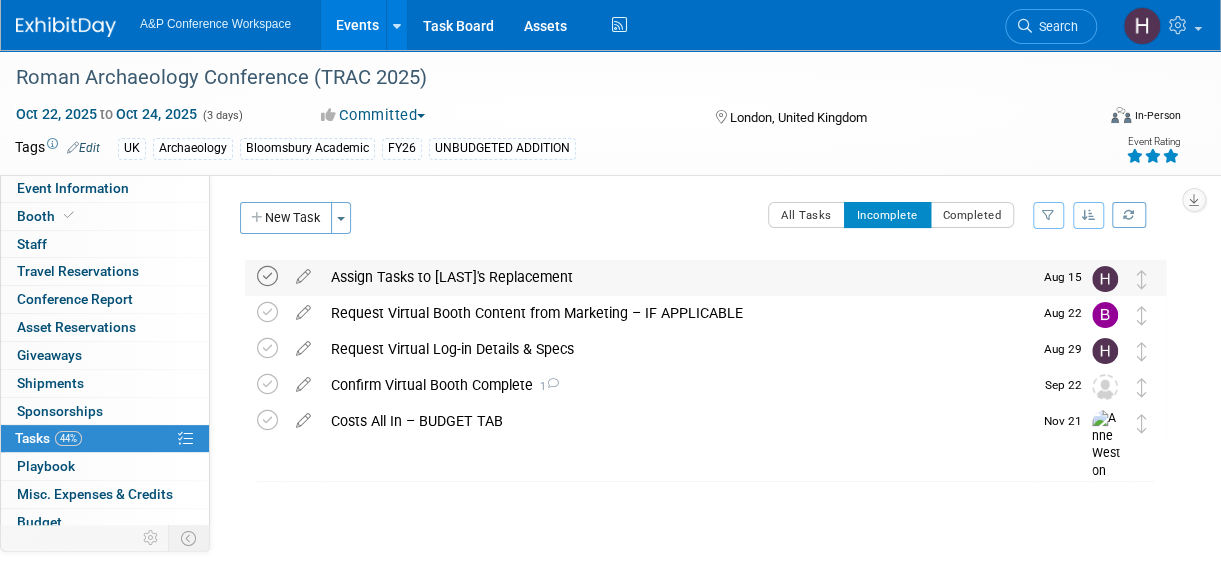 click at bounding box center (267, 276) 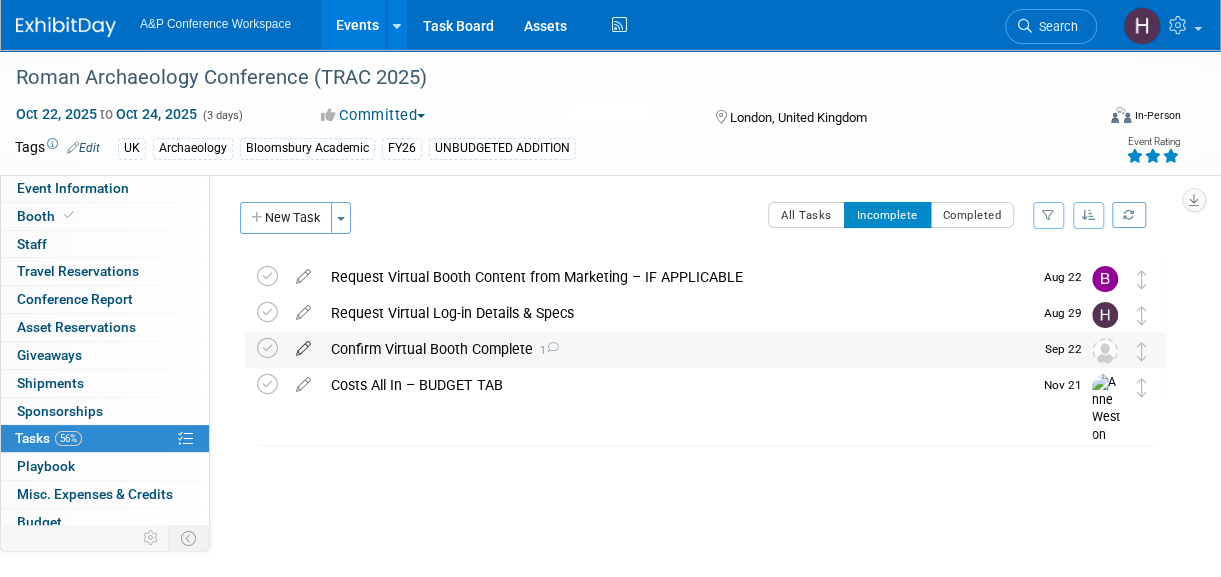 click at bounding box center (303, 344) 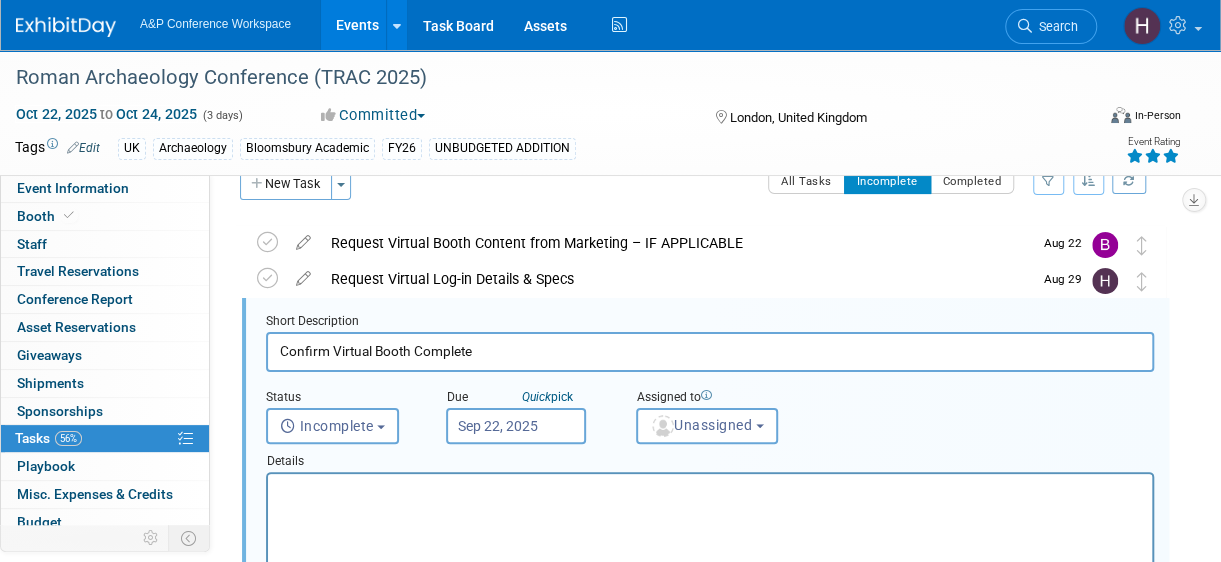 scroll, scrollTop: 38, scrollLeft: 0, axis: vertical 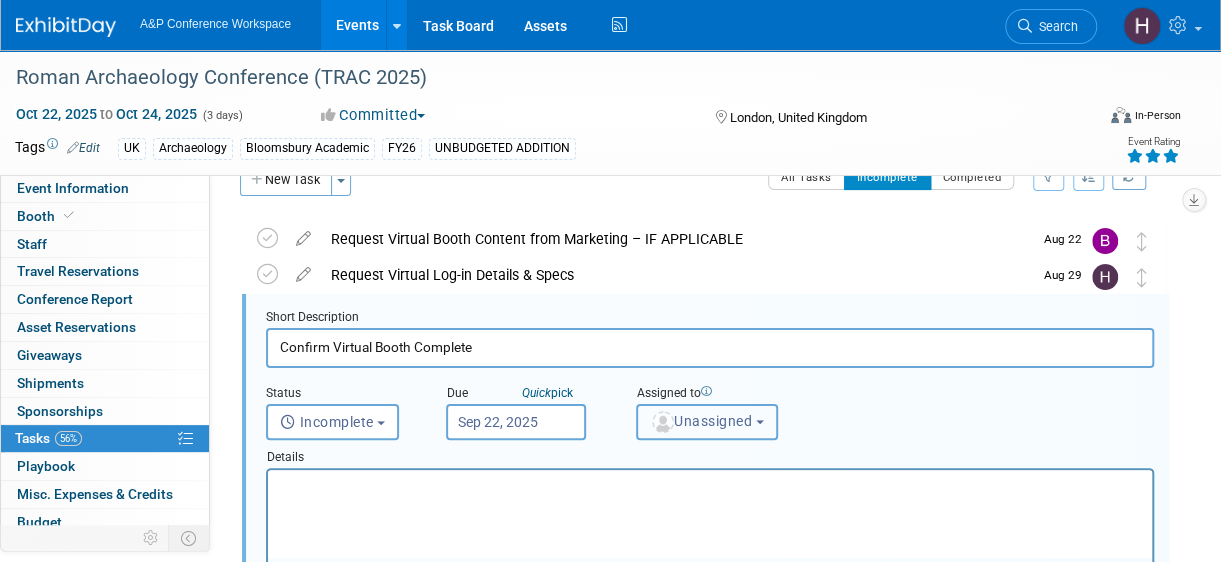 click on "Unassigned" at bounding box center (707, 422) 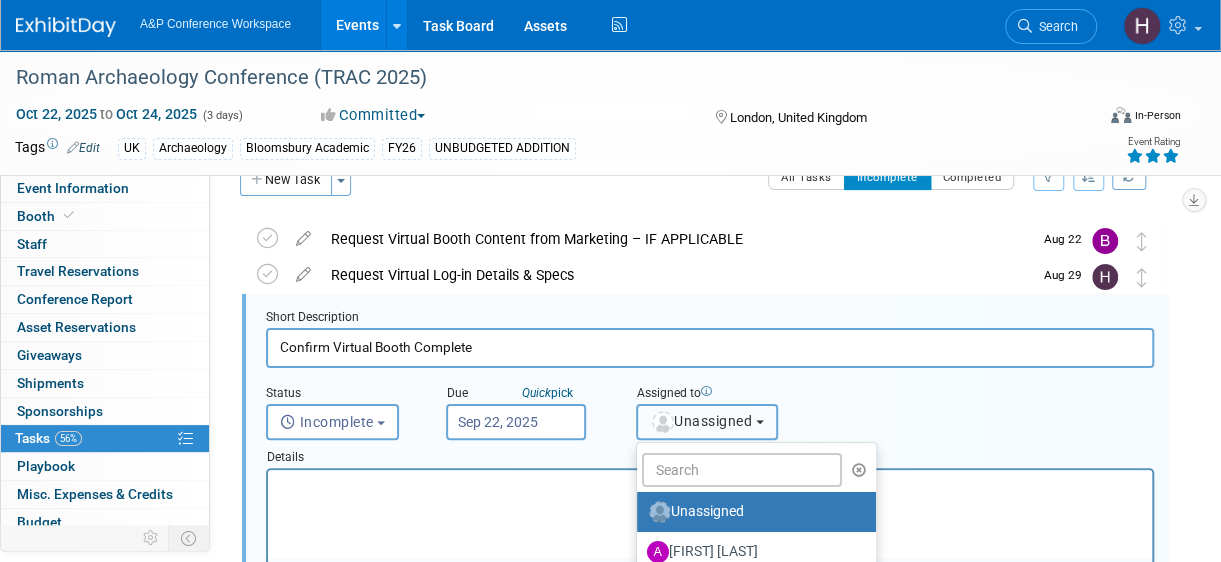 type 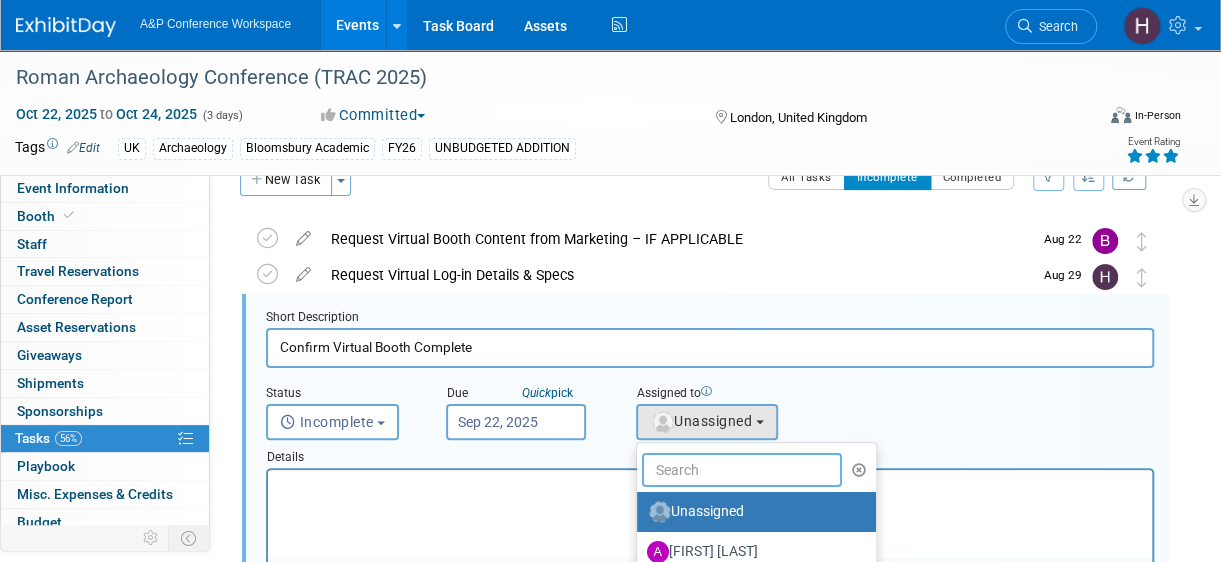 click at bounding box center [742, 470] 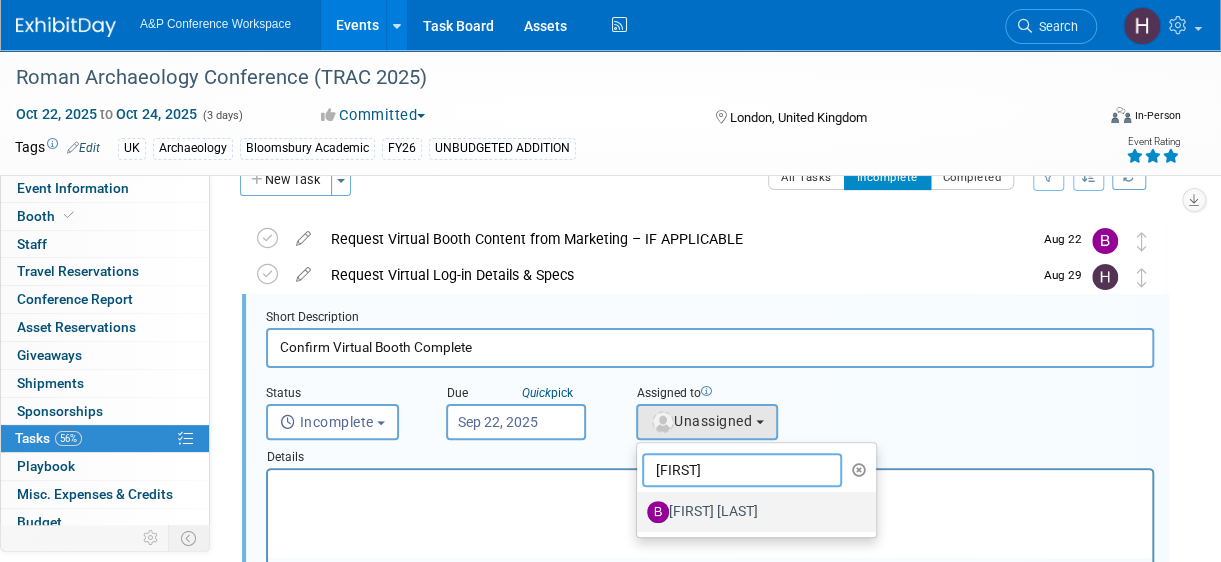 type on "[FIRST]" 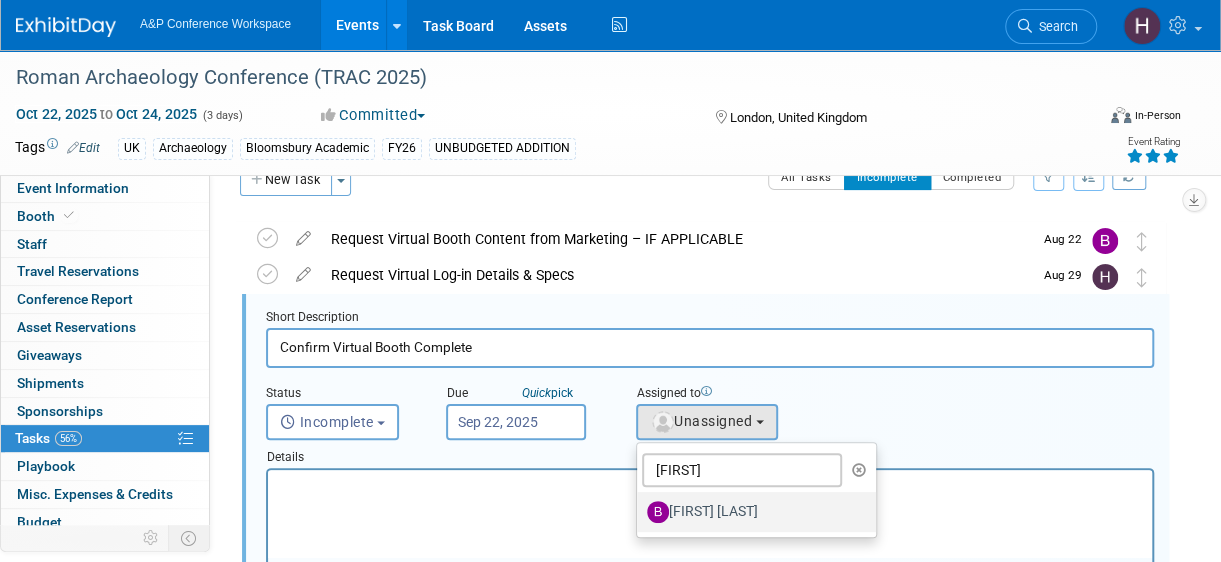 click on "[FIRST] [LAST]" at bounding box center (751, 512) 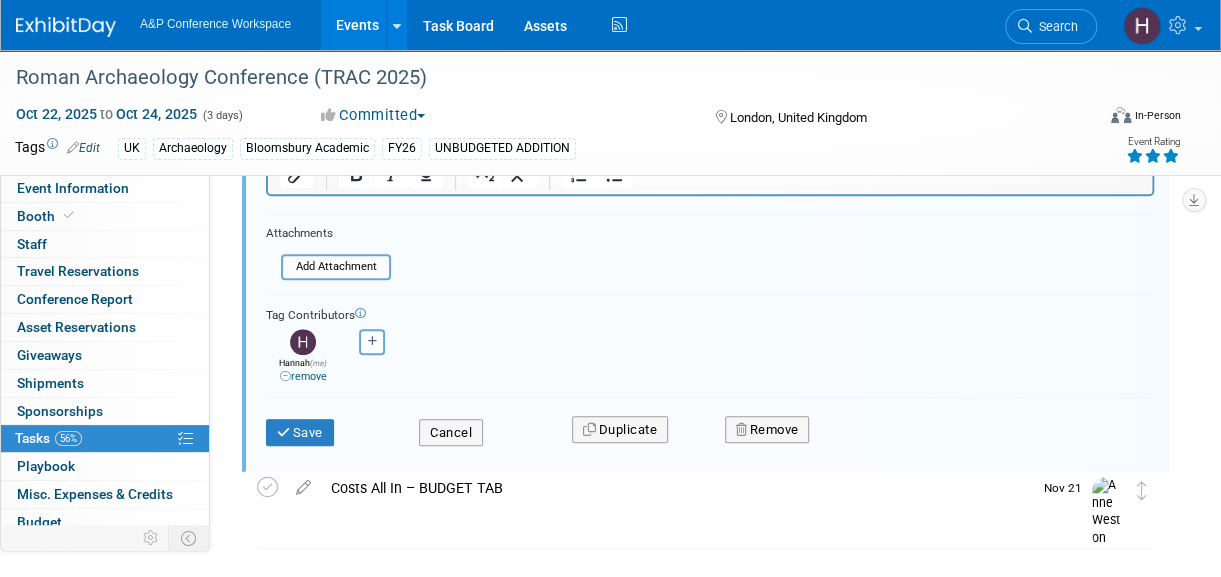 scroll, scrollTop: 444, scrollLeft: 0, axis: vertical 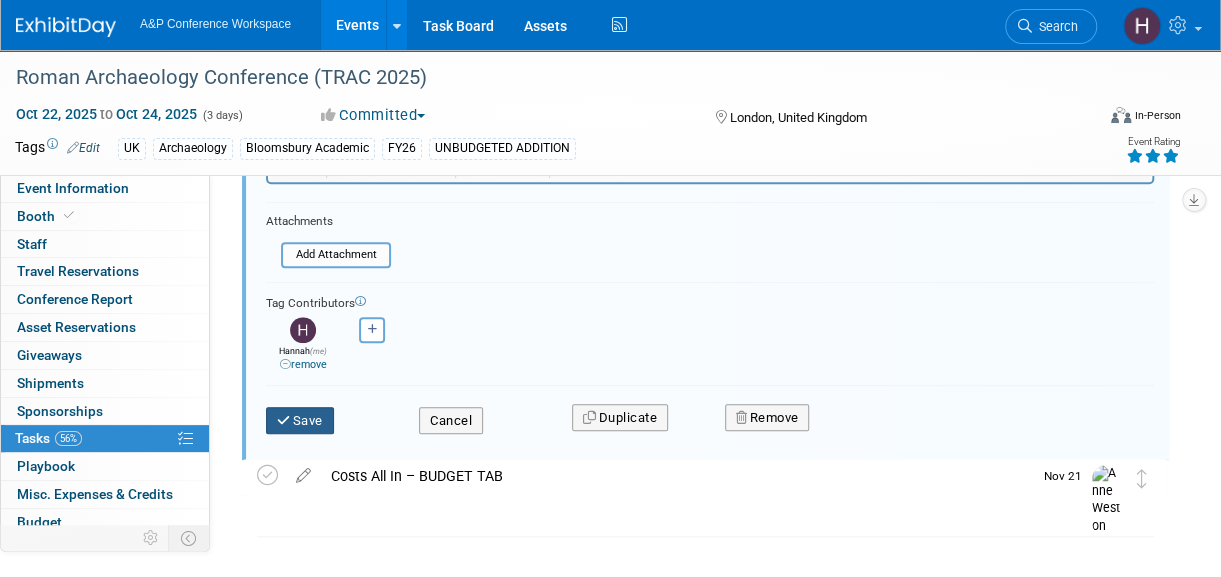 click on "Save" at bounding box center [300, 421] 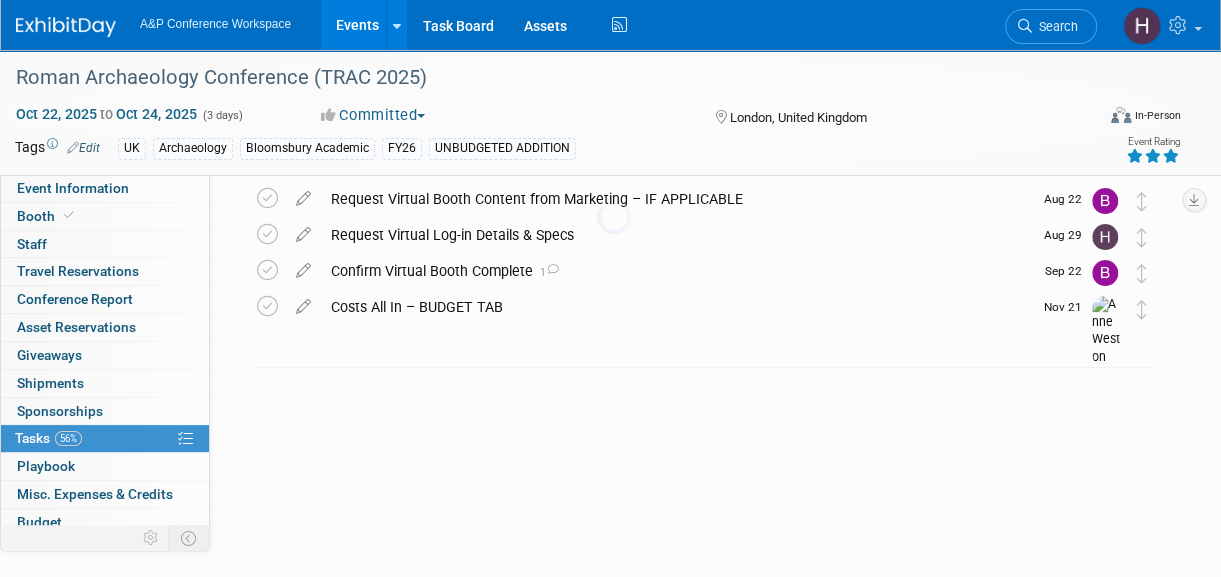 scroll, scrollTop: 78, scrollLeft: 0, axis: vertical 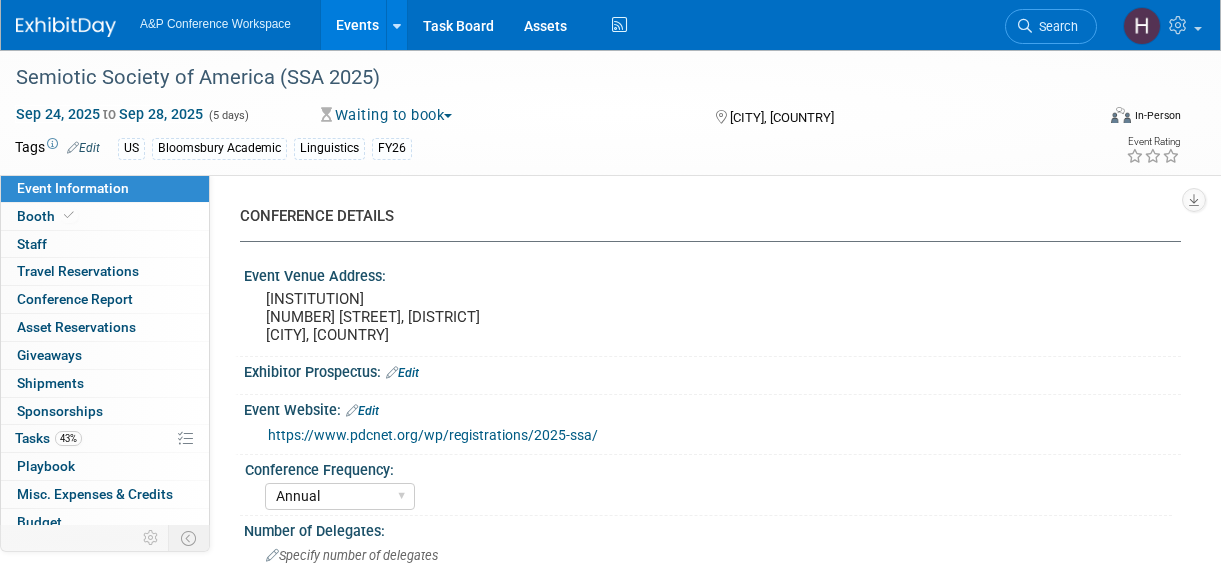 select on "Annual" 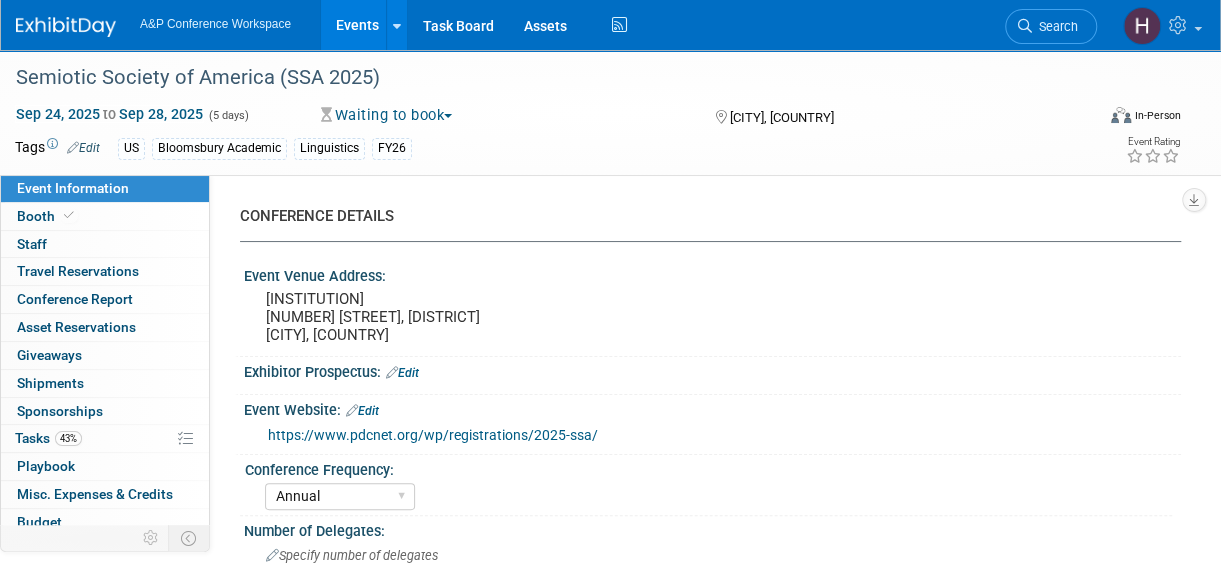 scroll, scrollTop: 0, scrollLeft: 0, axis: both 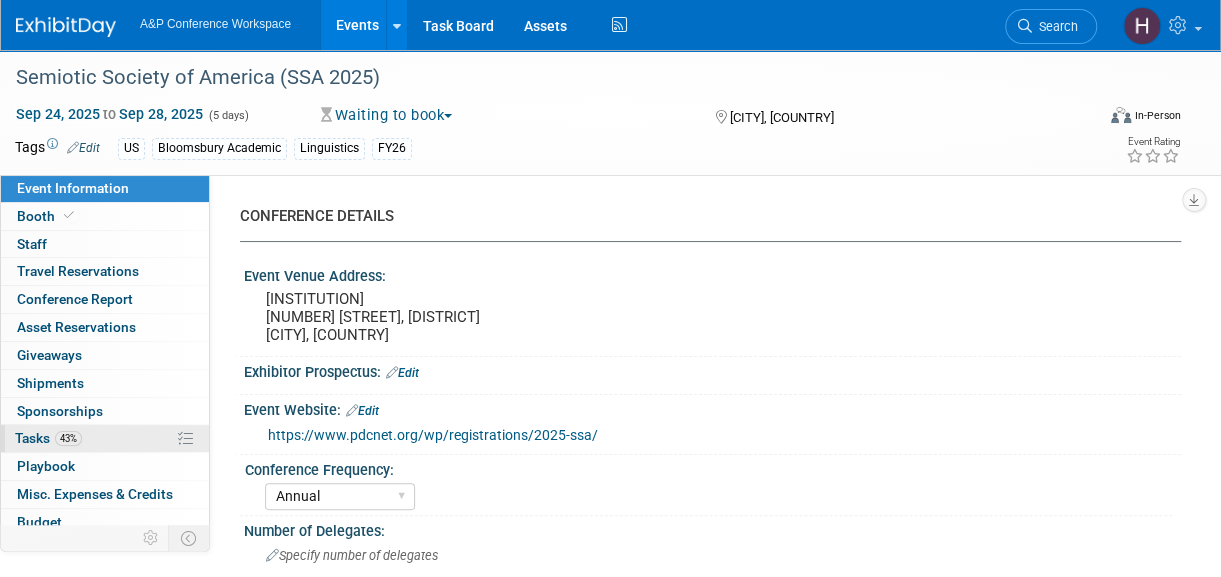 click on "43%
Tasks 43%" at bounding box center (105, 438) 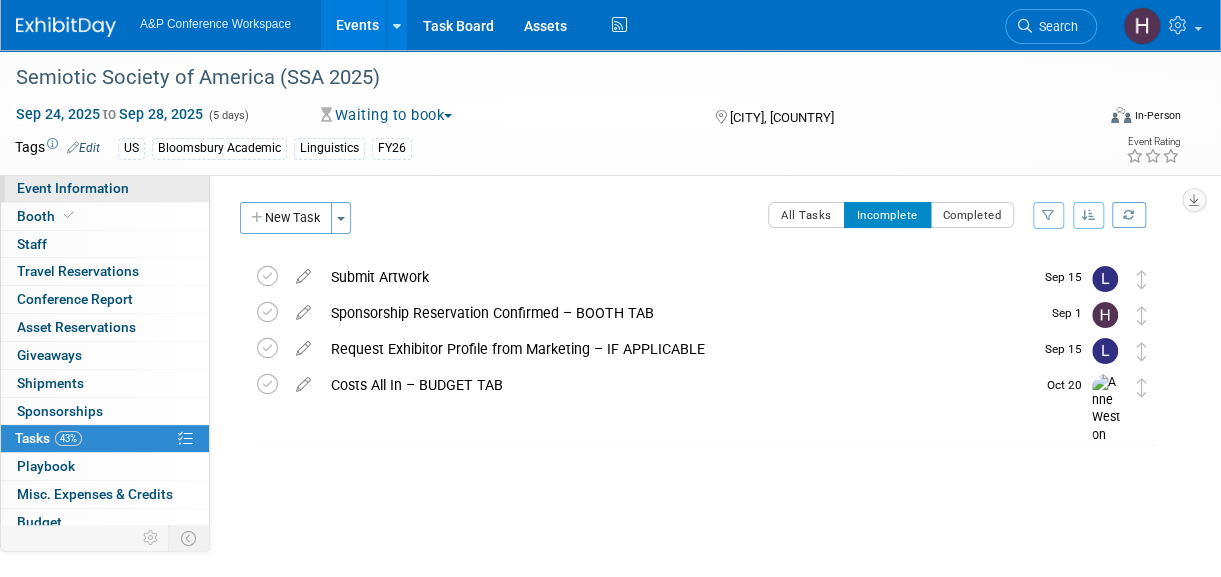 click on "Event Information" at bounding box center [73, 188] 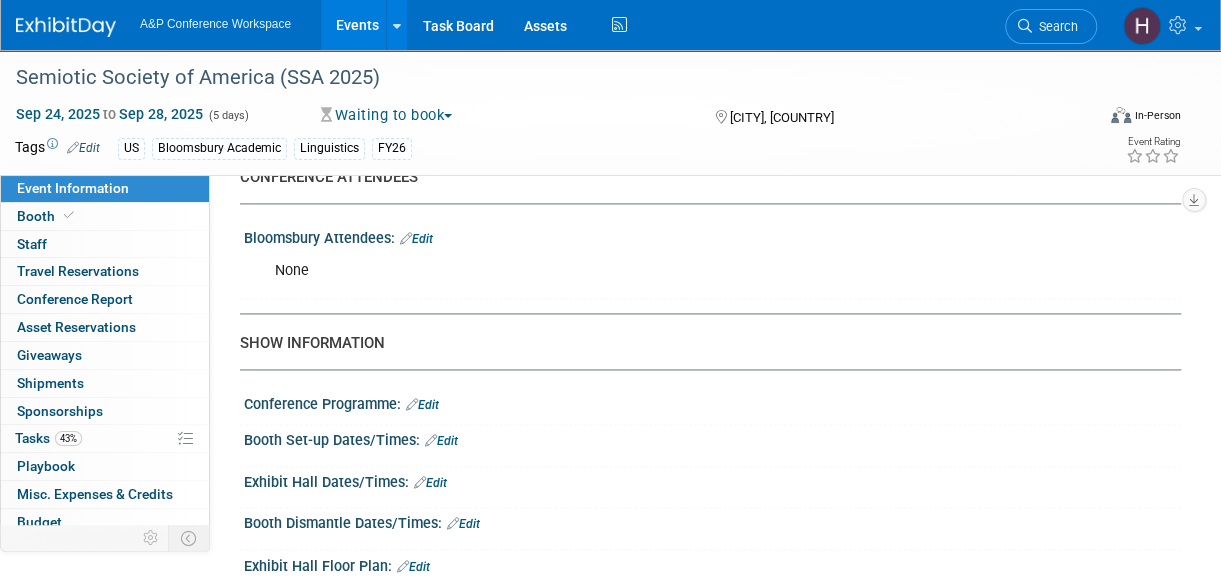 scroll, scrollTop: 1295, scrollLeft: 0, axis: vertical 